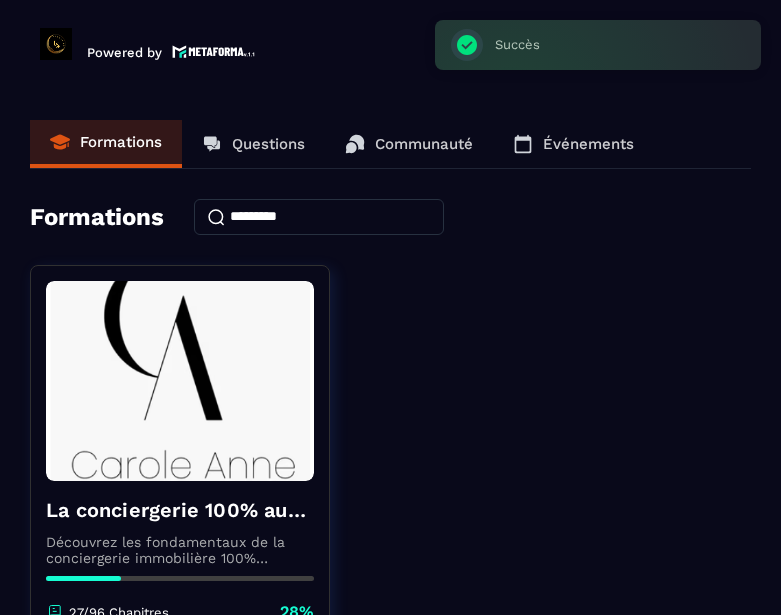 scroll, scrollTop: 0, scrollLeft: 0, axis: both 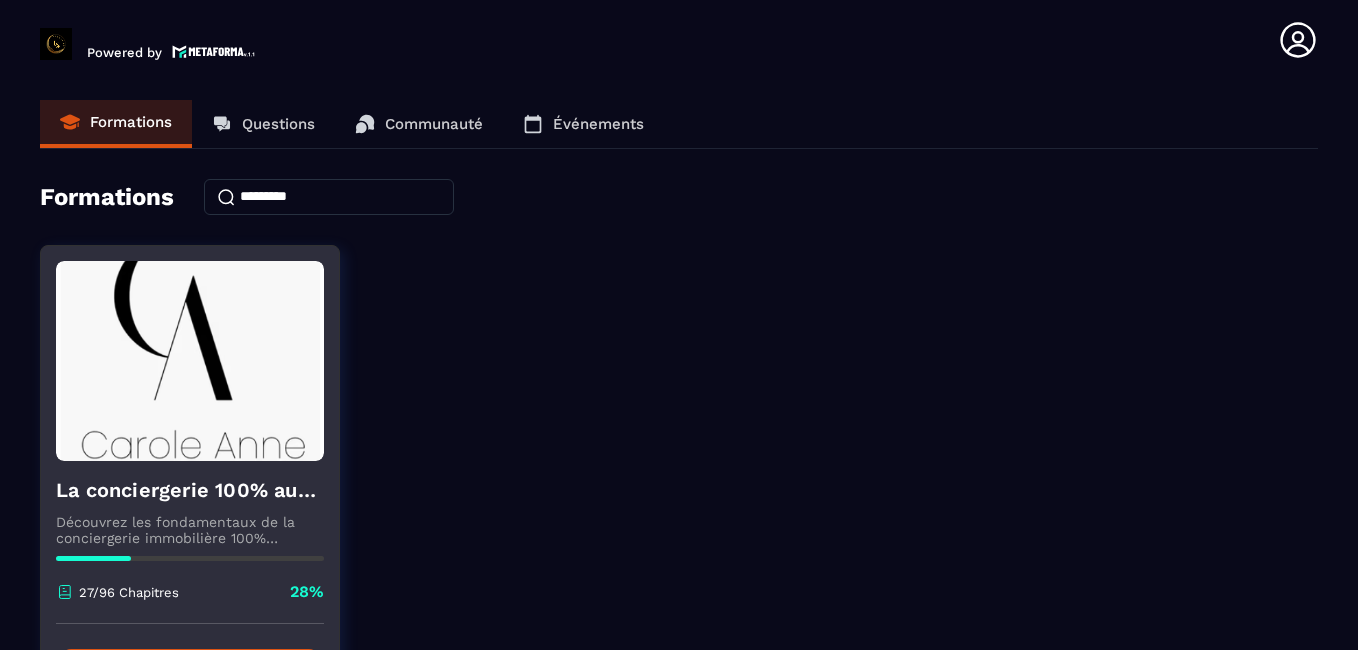 click at bounding box center (190, 361) 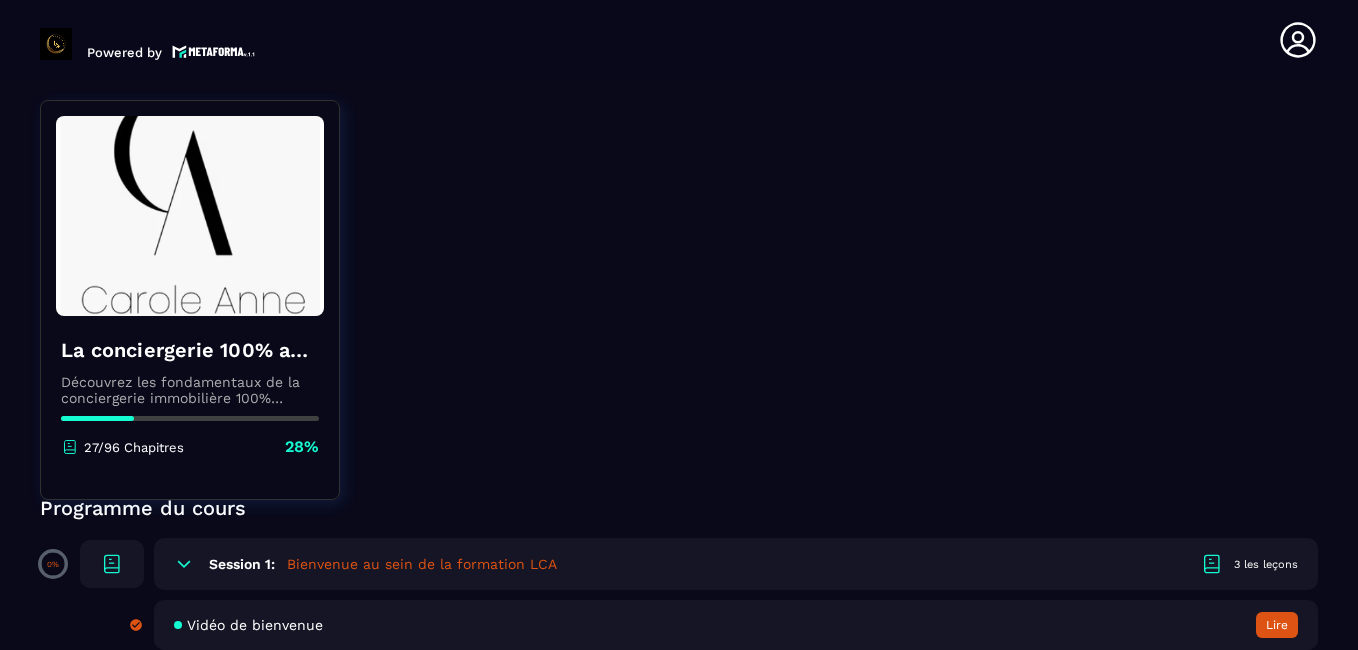 scroll, scrollTop: 258, scrollLeft: 0, axis: vertical 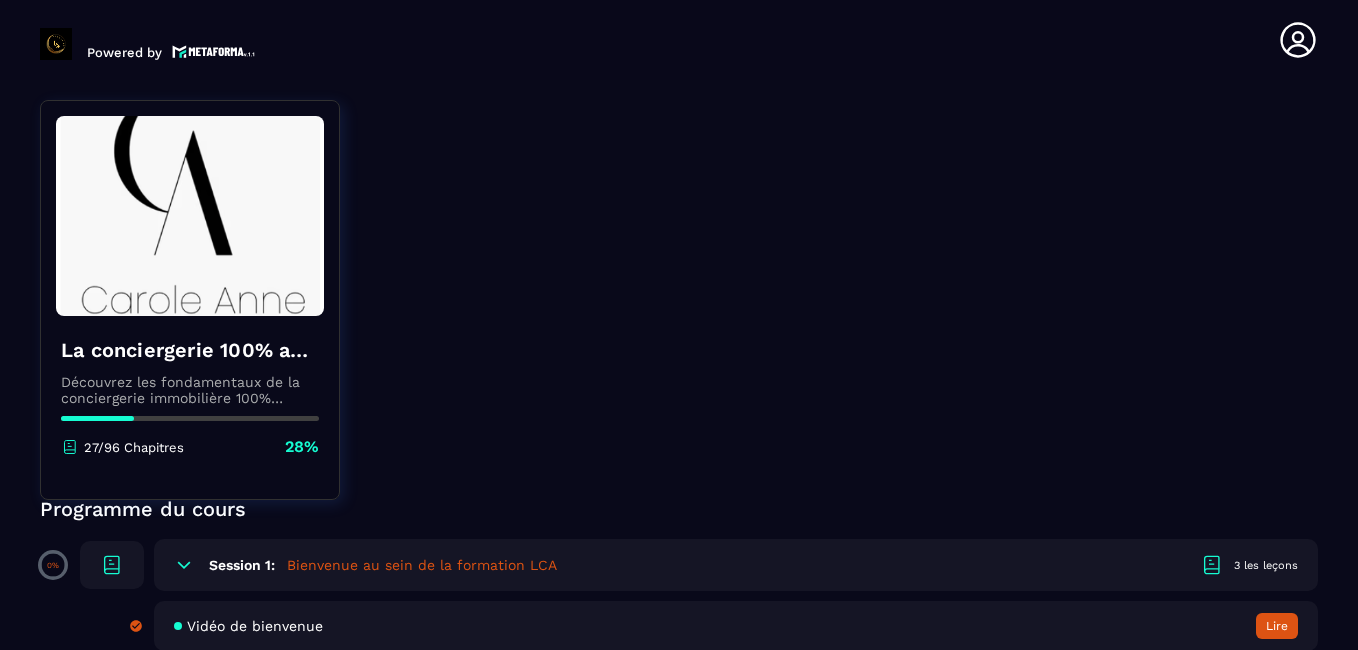 click on "Powered by" at bounding box center [150, 40] 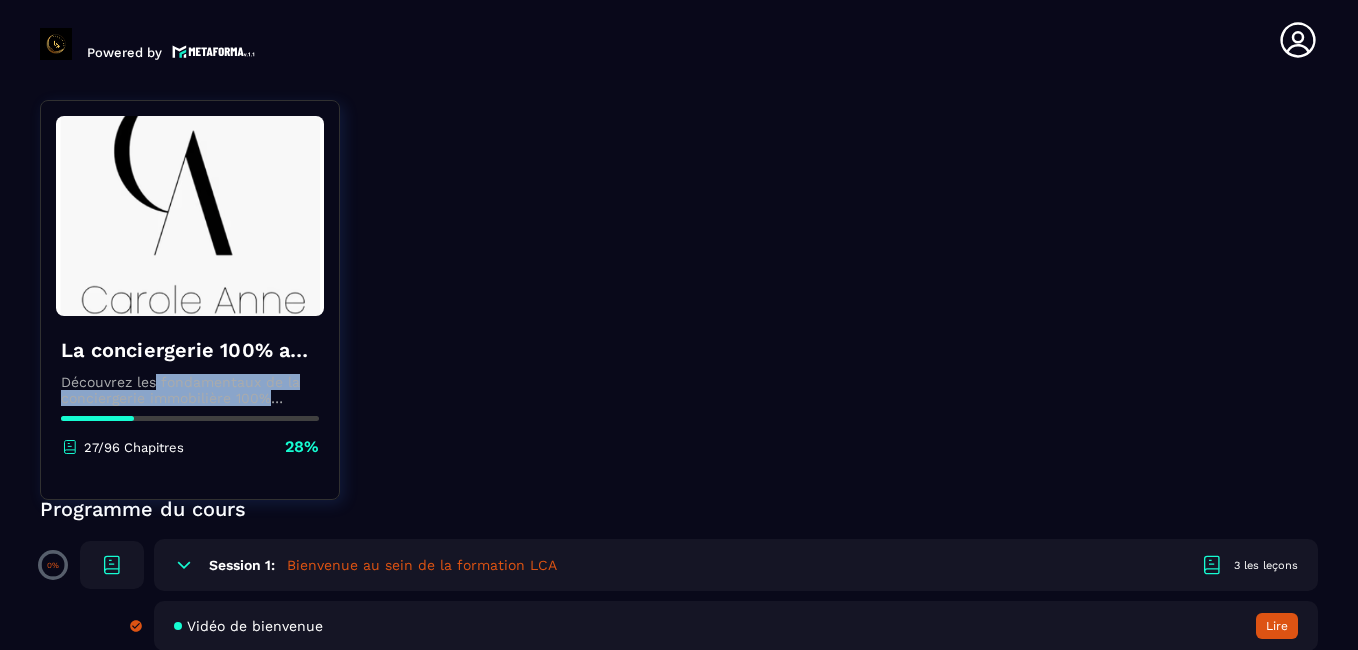 drag, startPoint x: 154, startPoint y: 366, endPoint x: 62, endPoint y: 443, distance: 119.97083 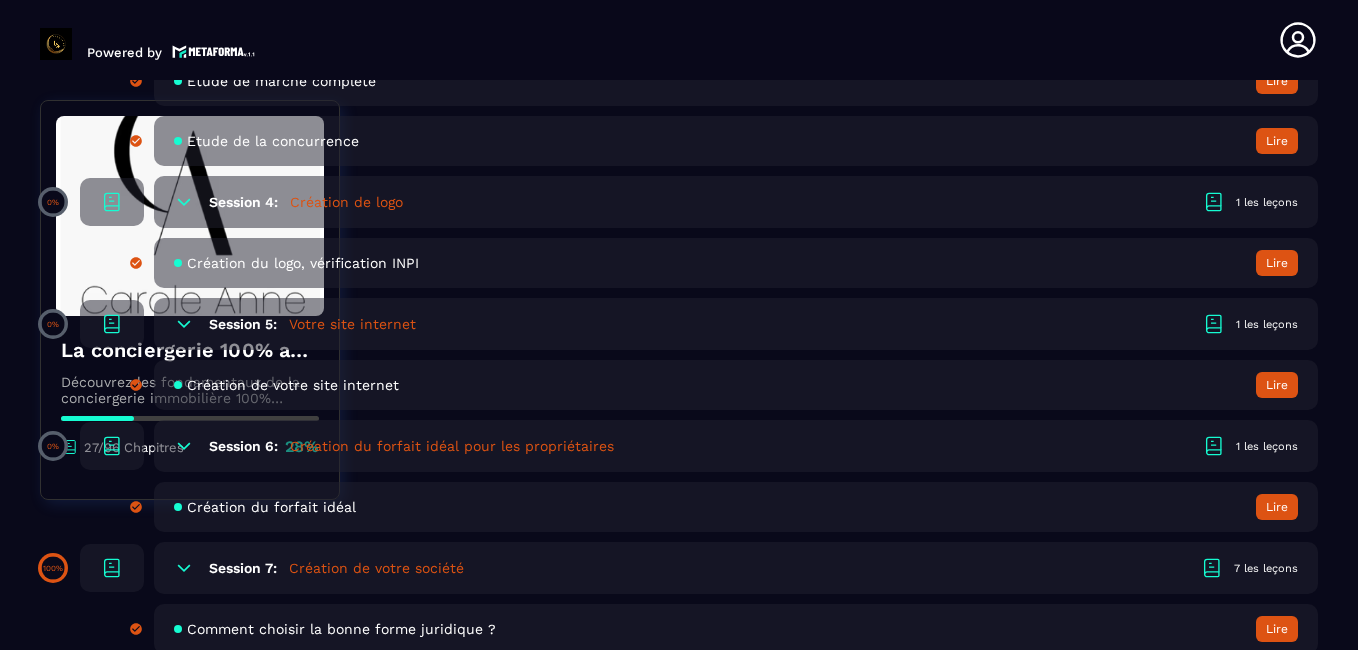 scroll, scrollTop: 1350, scrollLeft: 0, axis: vertical 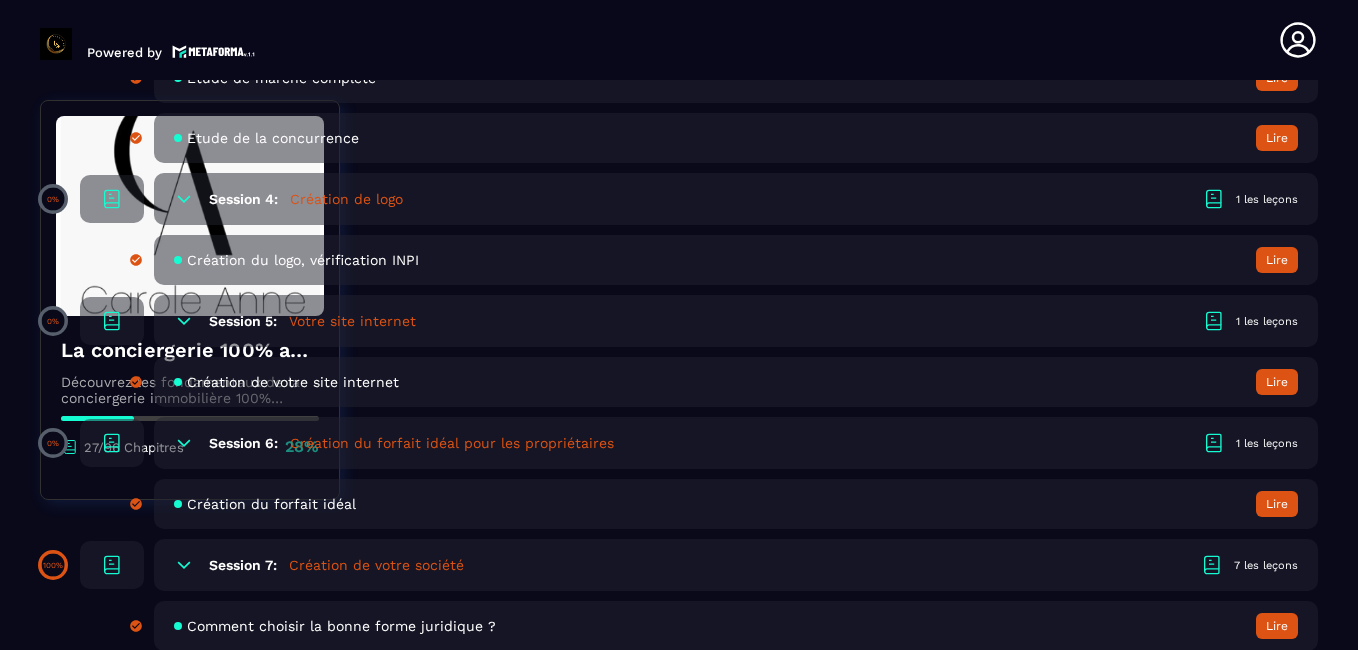 click on "Création du forfait idéal Lire" at bounding box center [736, 504] 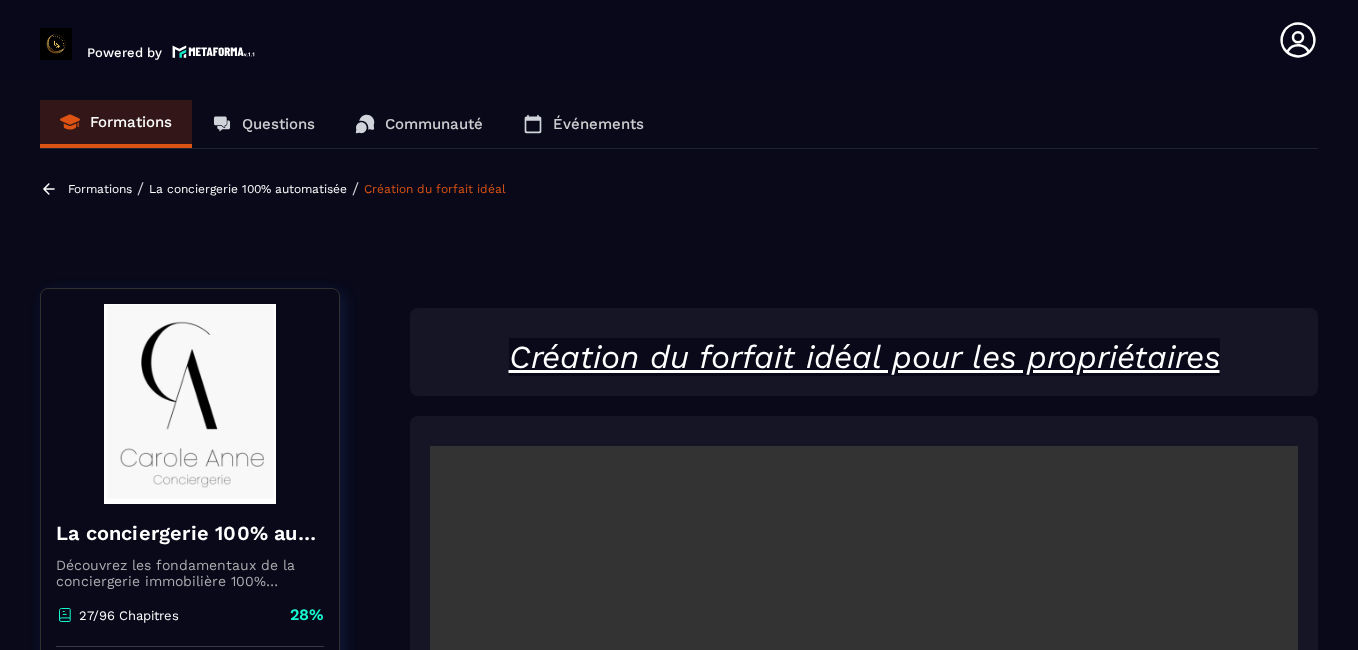 scroll, scrollTop: 66, scrollLeft: 0, axis: vertical 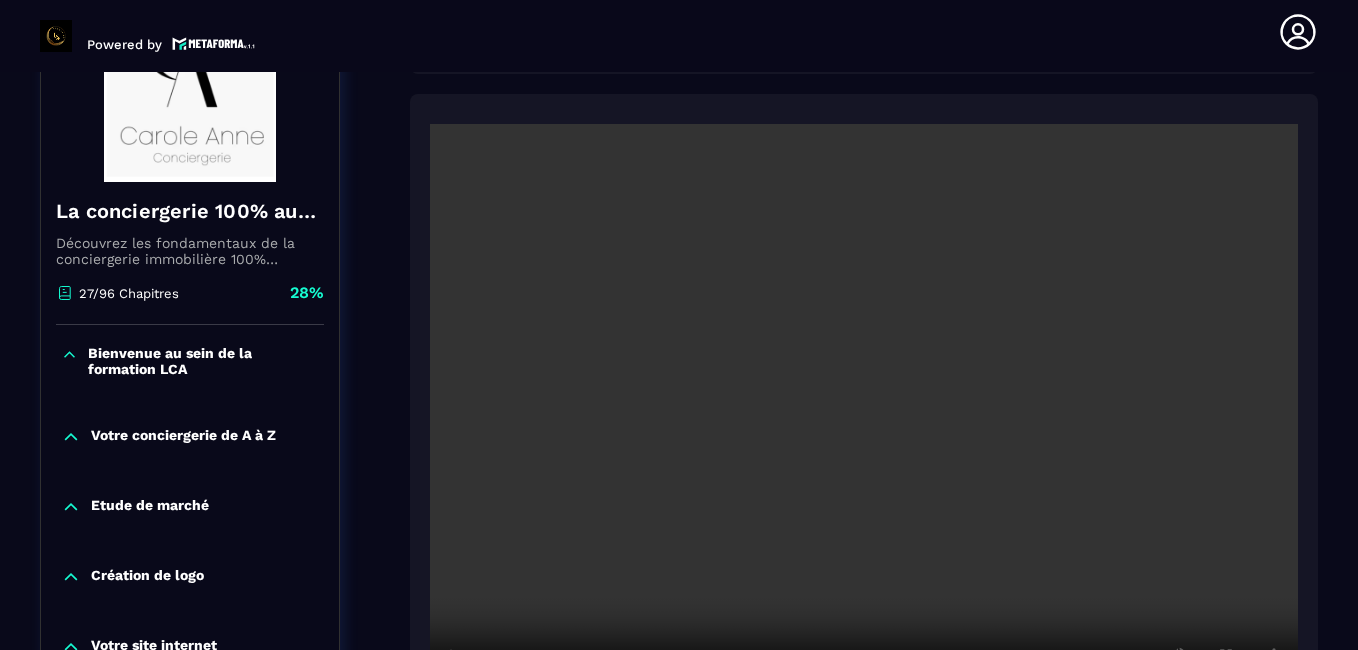 click on "Création de logo" 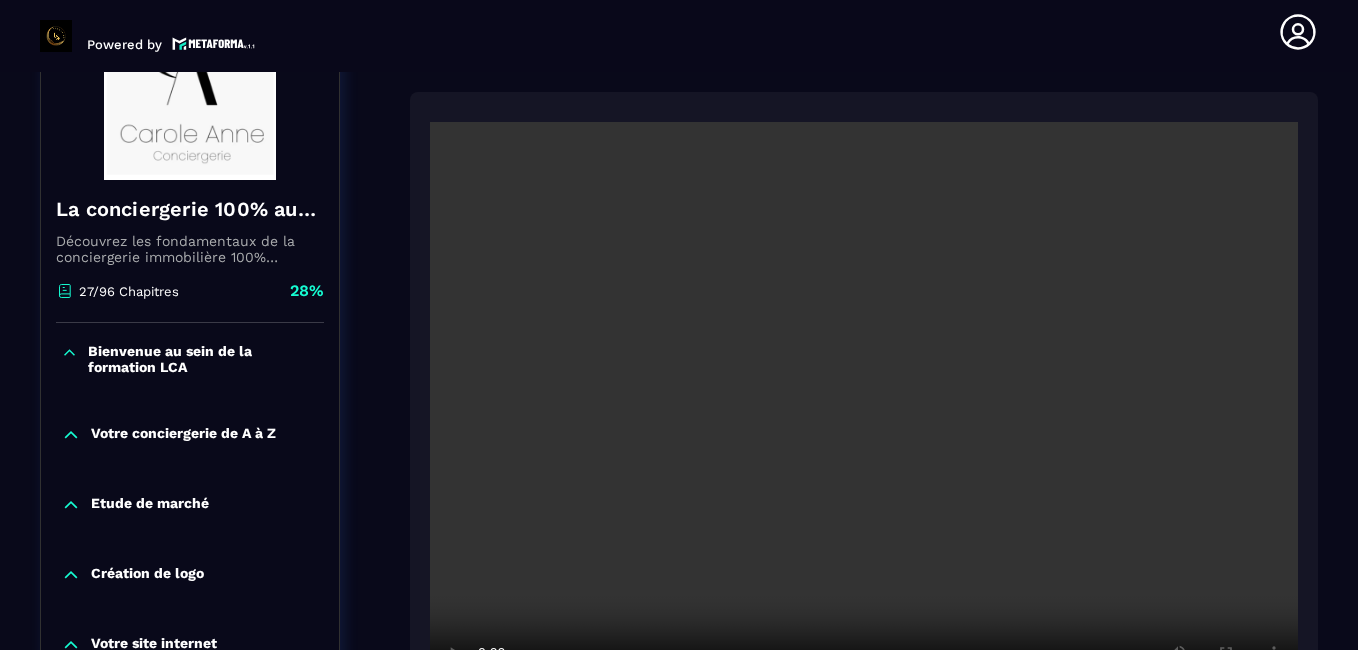 scroll, scrollTop: 382, scrollLeft: 0, axis: vertical 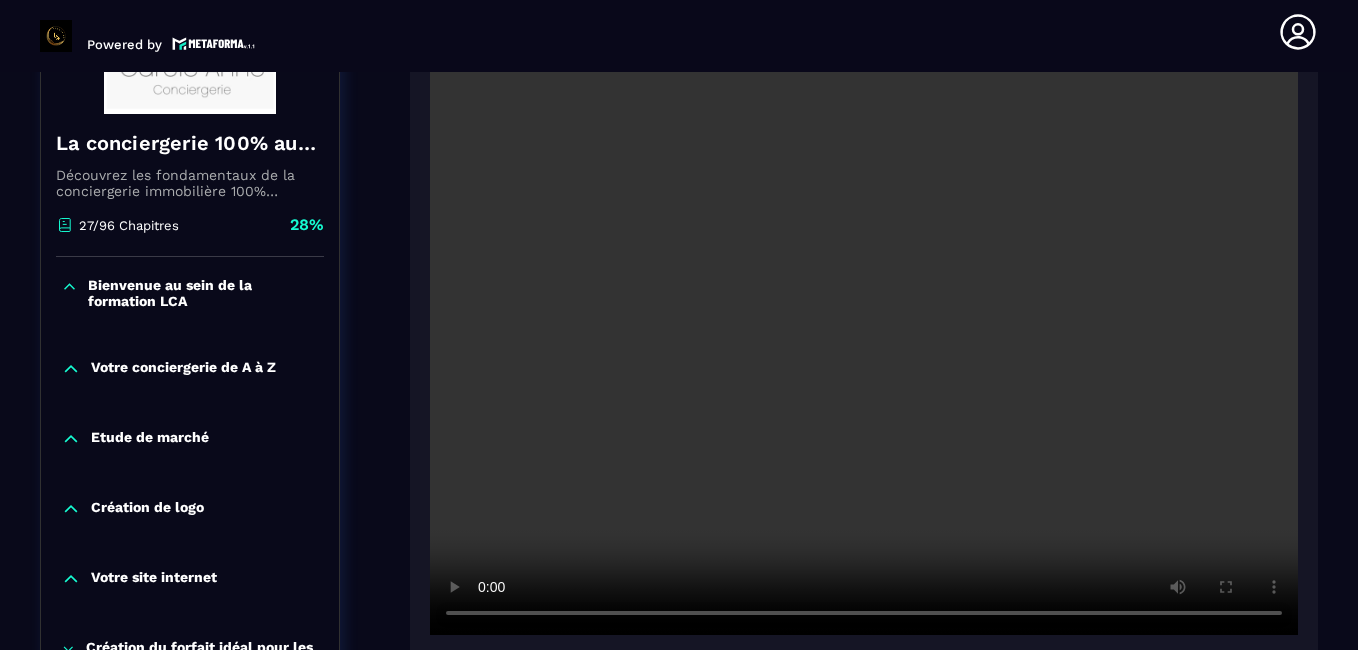click at bounding box center [864, 345] 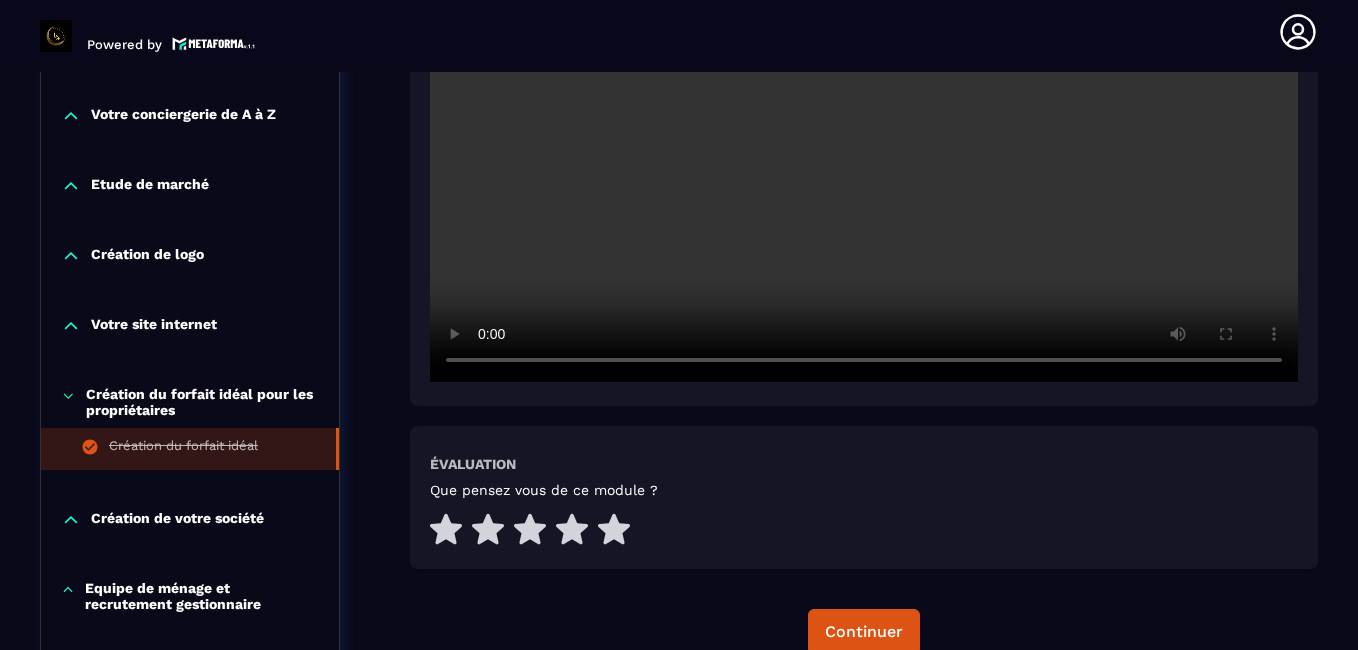 scroll, scrollTop: 637, scrollLeft: 0, axis: vertical 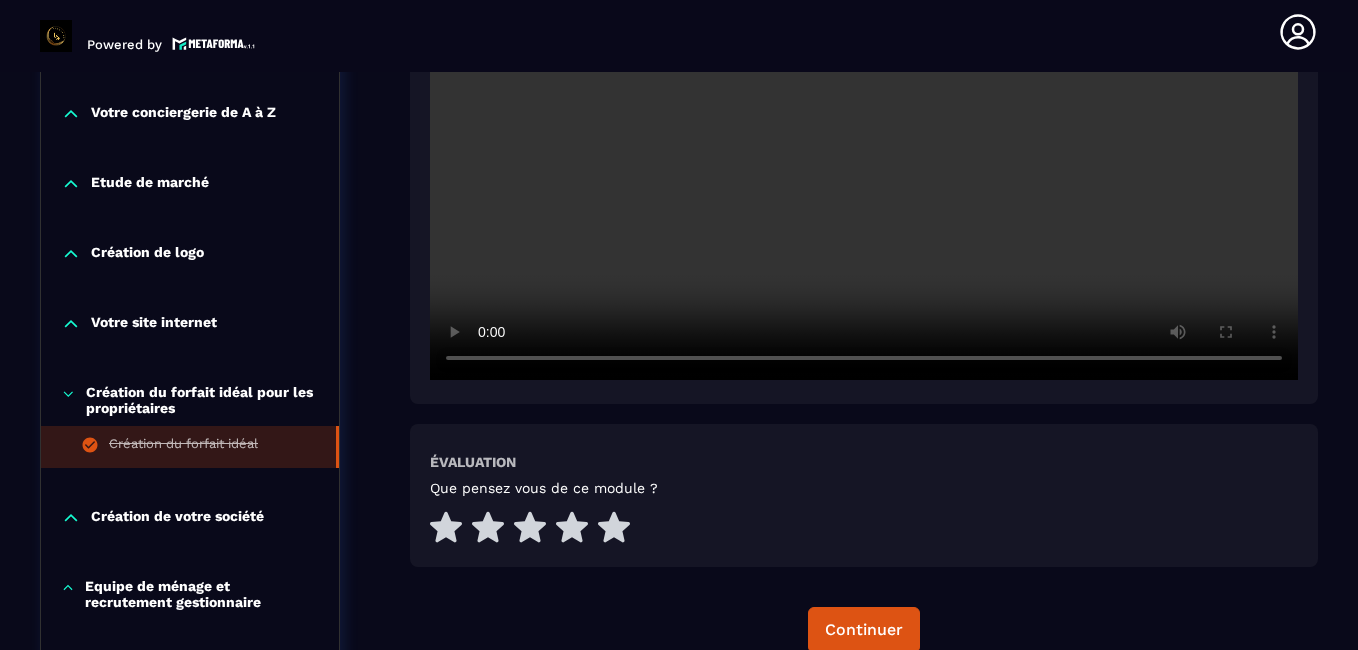 click 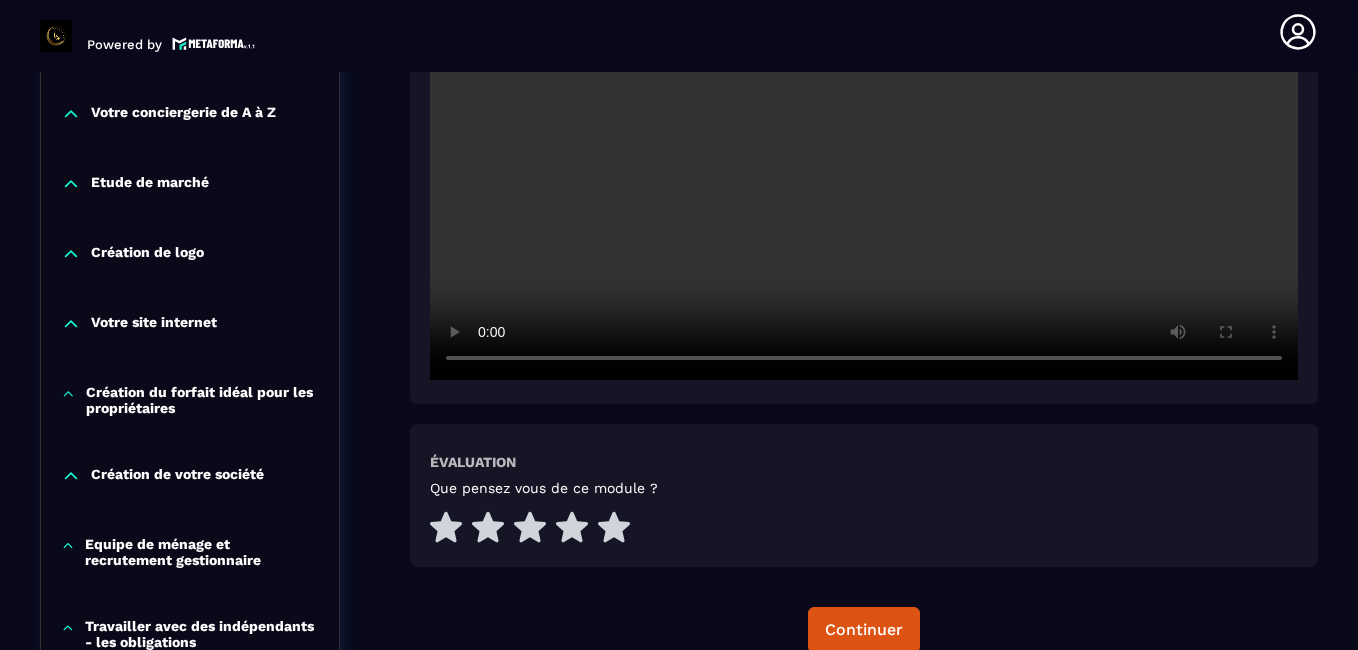 click 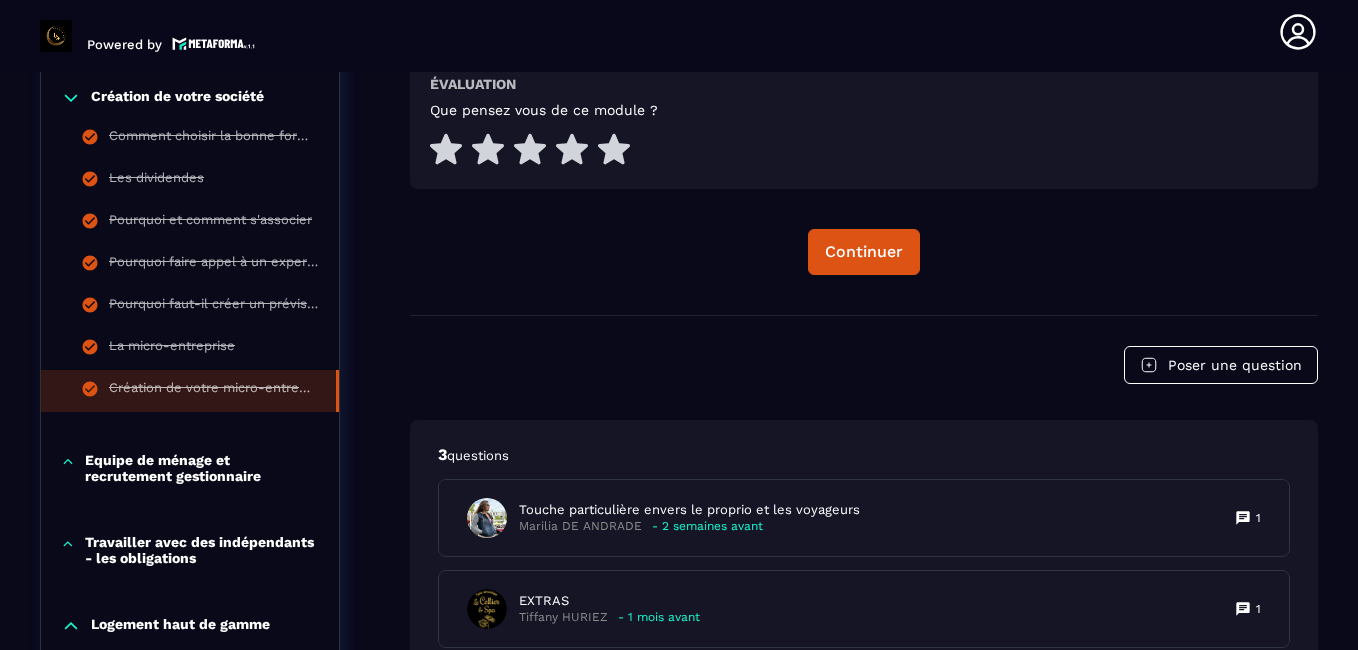 scroll, scrollTop: 1014, scrollLeft: 0, axis: vertical 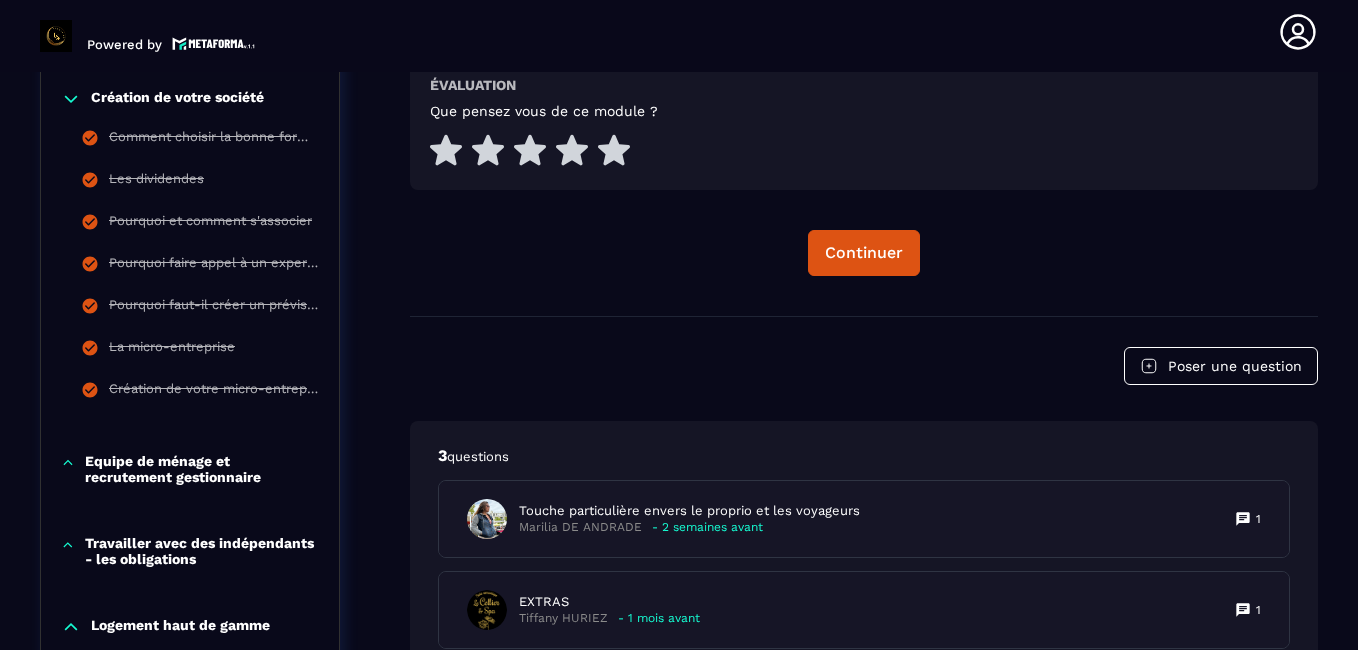 click on "Equipe de ménage et recrutement gestionnaire" at bounding box center (202, 469) 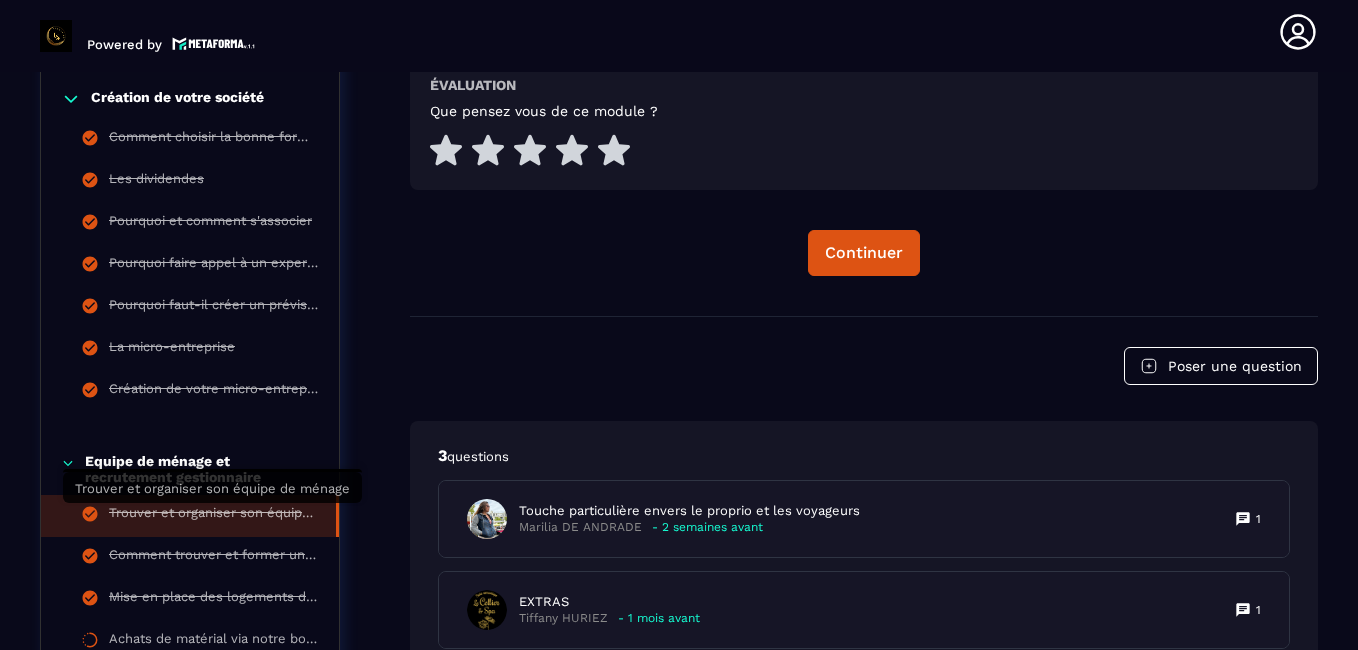 click on "Trouver et organiser son équipe de ménage" at bounding box center [212, 516] 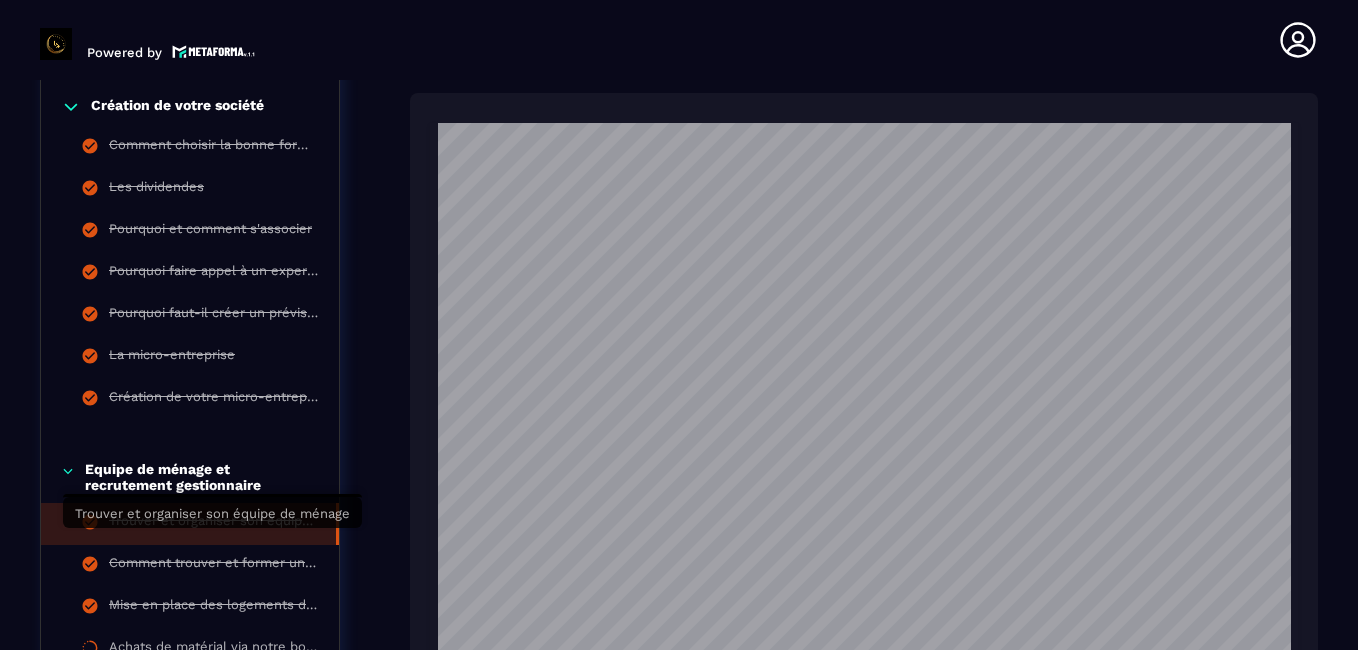 scroll, scrollTop: 897, scrollLeft: 0, axis: vertical 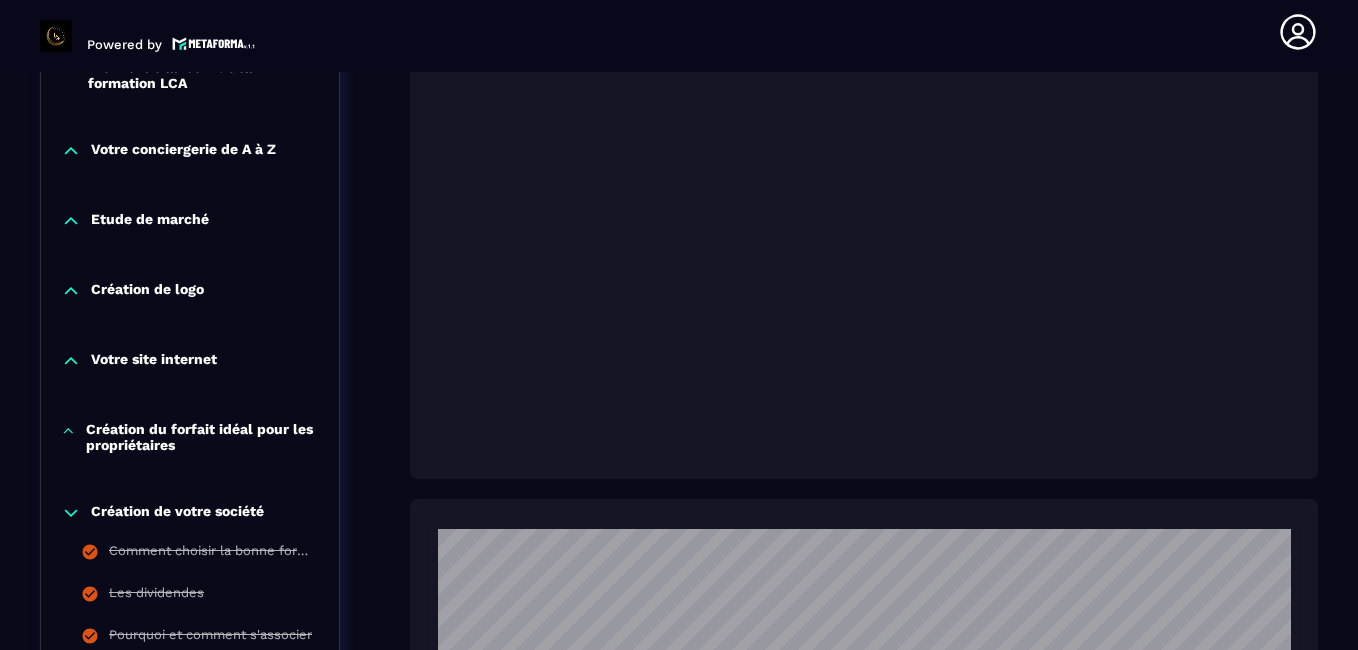 click 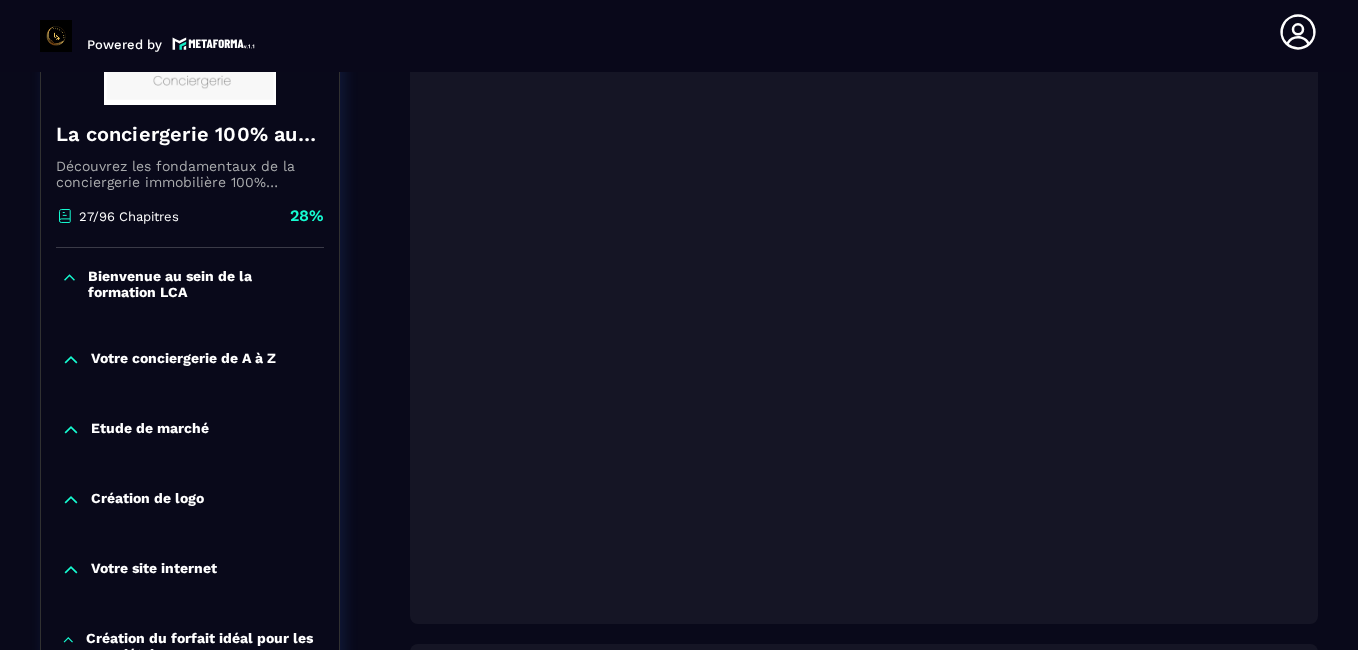 scroll, scrollTop: 453, scrollLeft: 0, axis: vertical 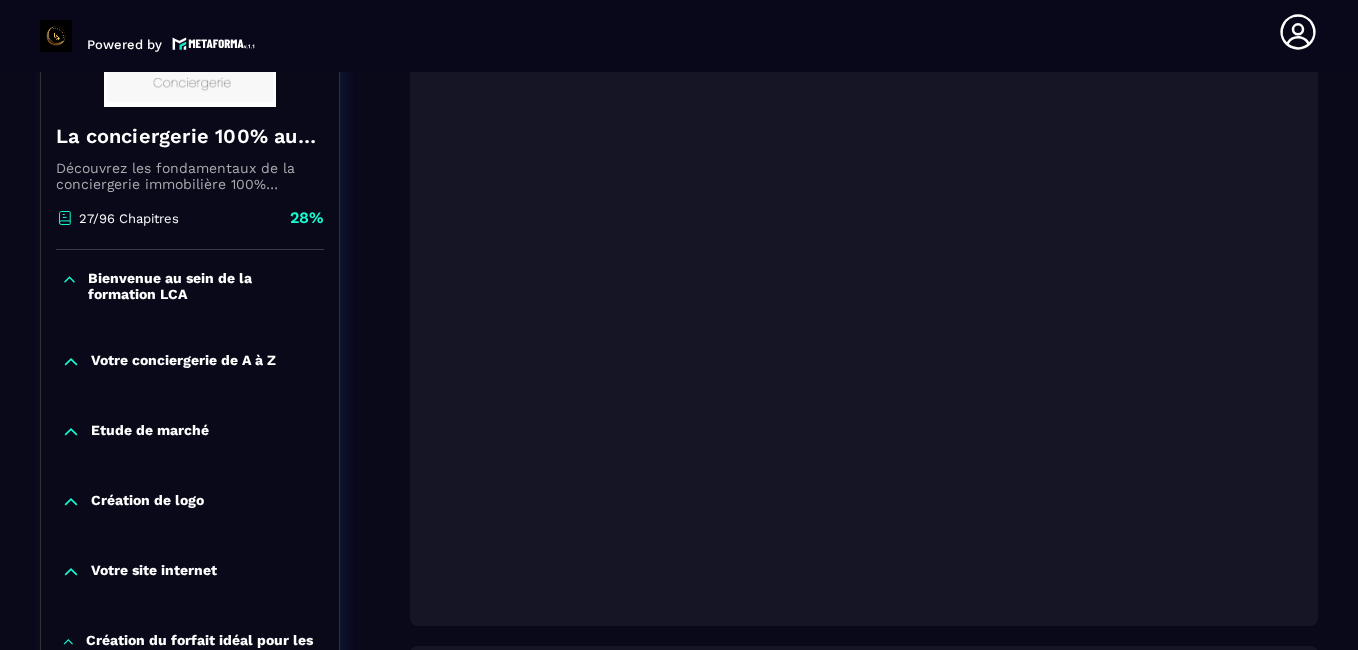 click on "Création de logo" 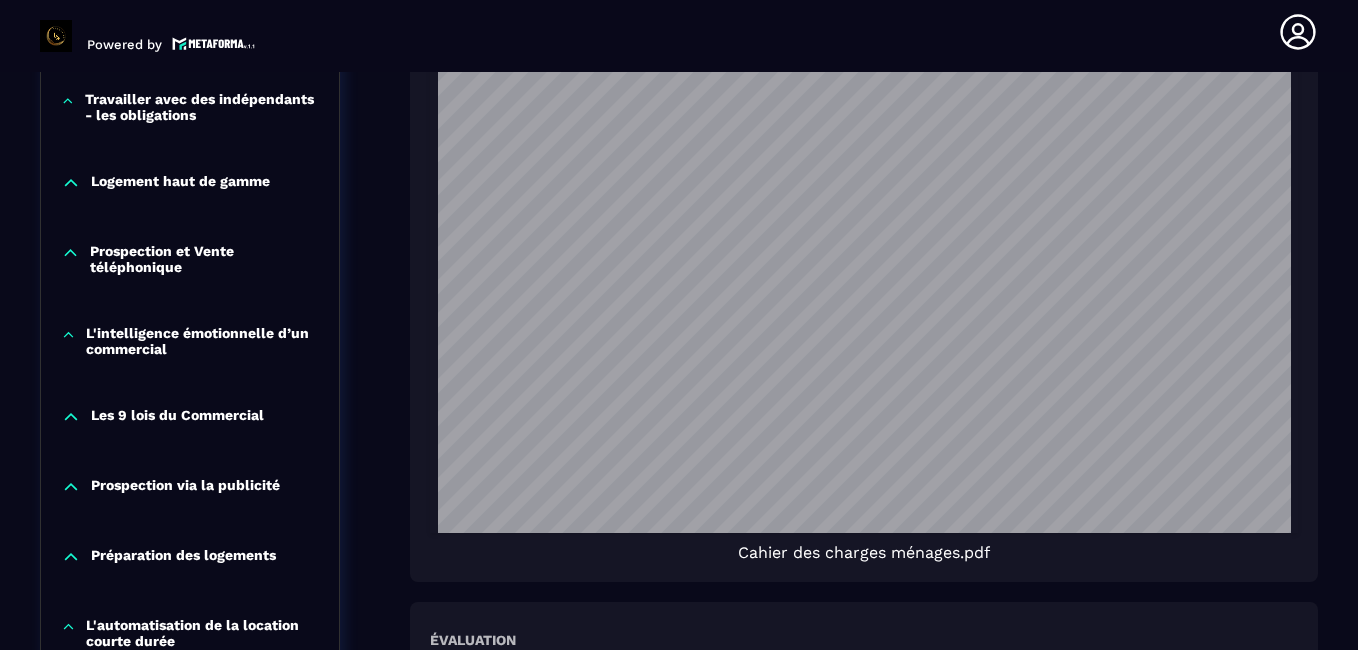scroll, scrollTop: 1397, scrollLeft: 0, axis: vertical 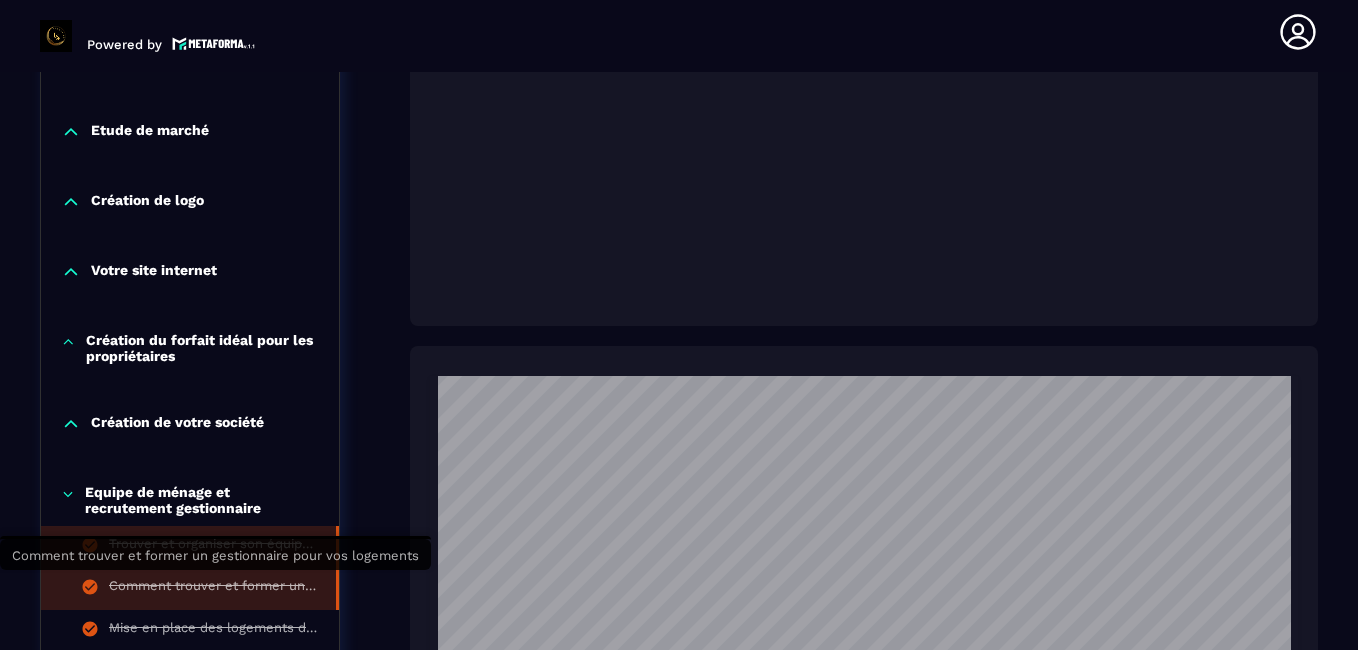 click on "Comment trouver et former un gestionnaire pour vos logements" at bounding box center (212, 589) 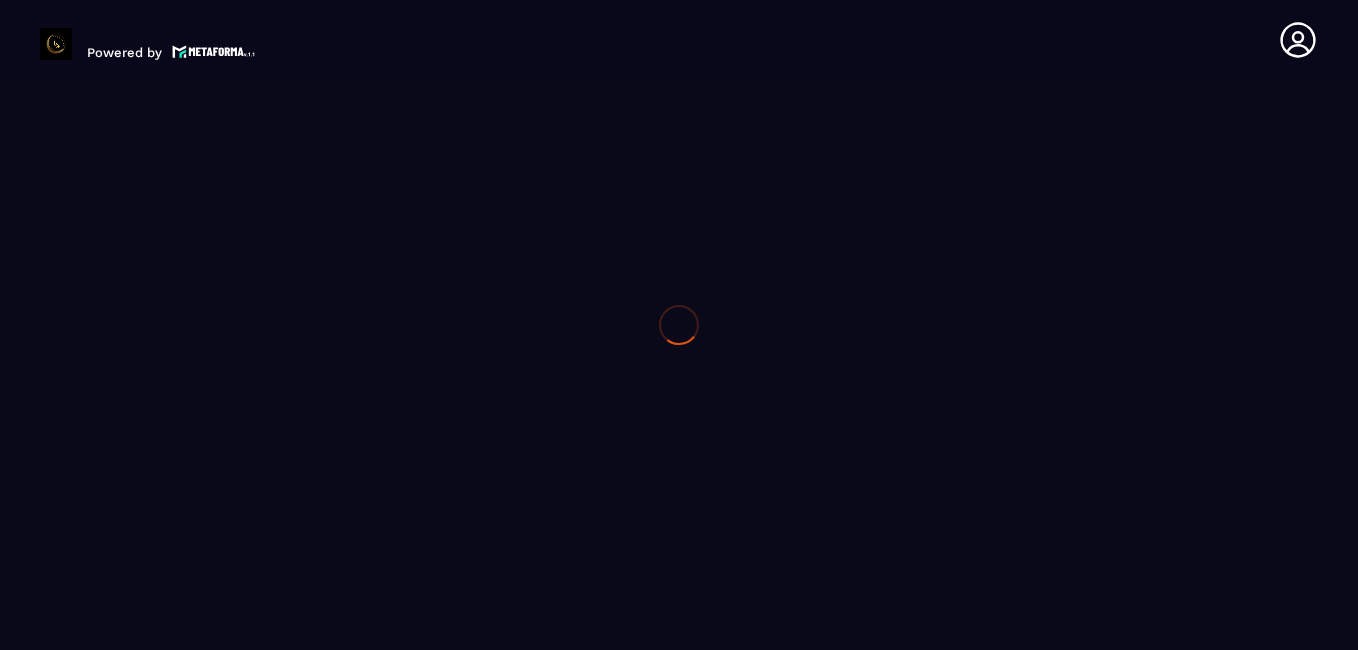 scroll, scrollTop: 0, scrollLeft: 0, axis: both 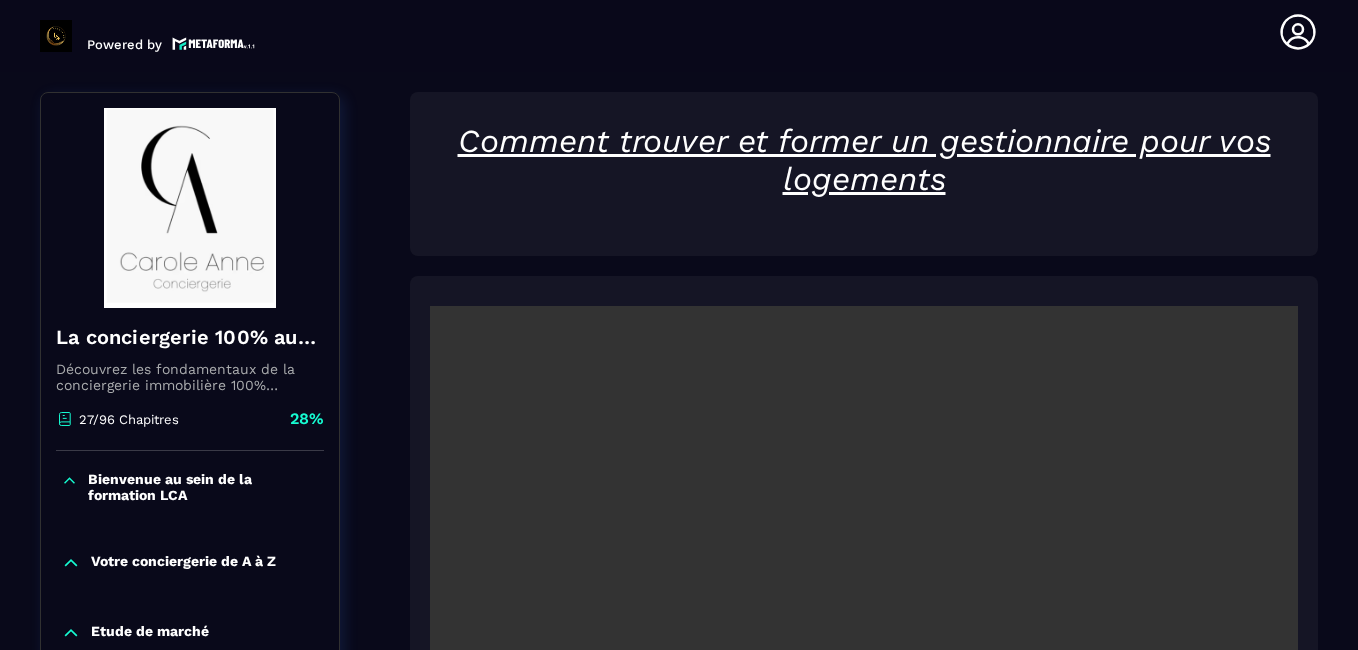 click at bounding box center (864, 595) 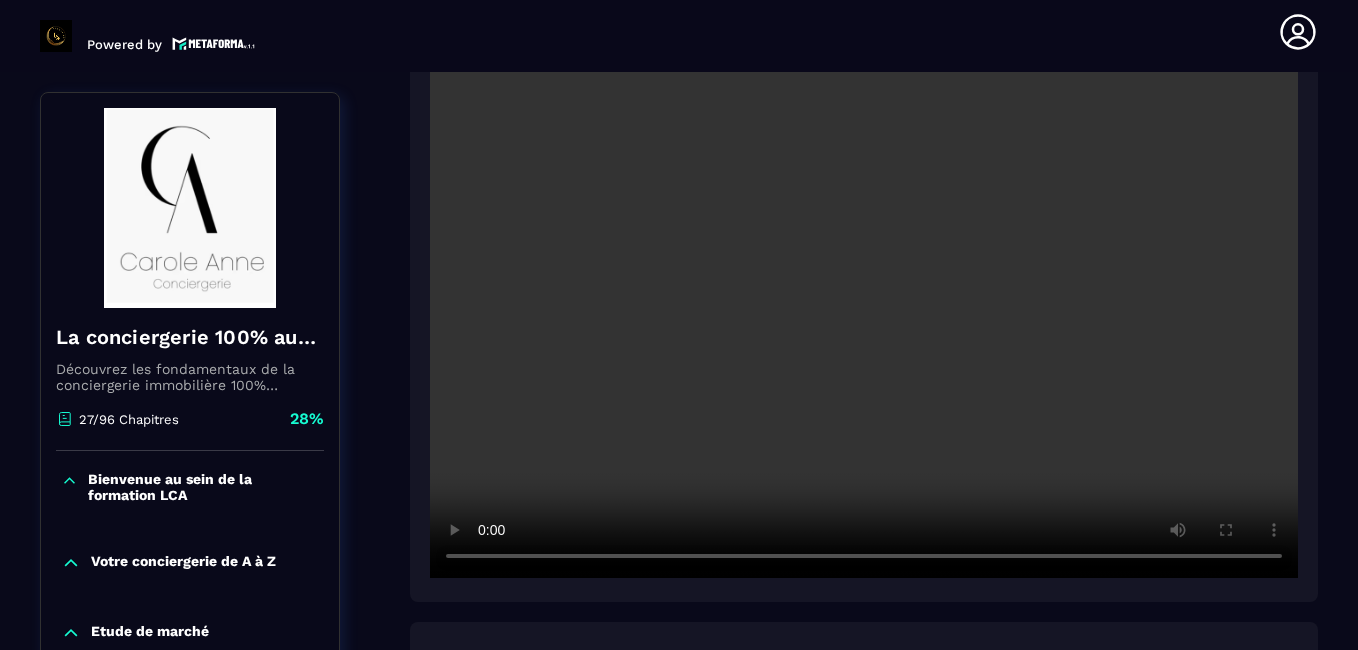 scroll, scrollTop: 517, scrollLeft: 0, axis: vertical 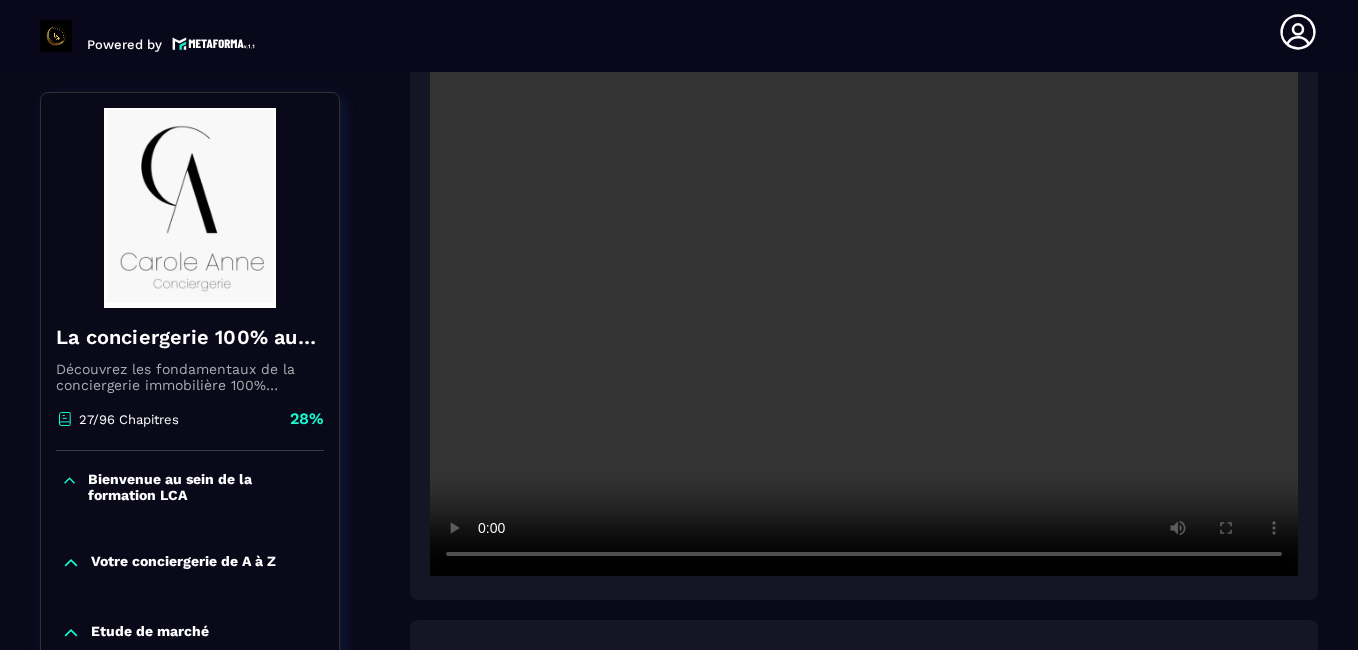 click at bounding box center (864, 286) 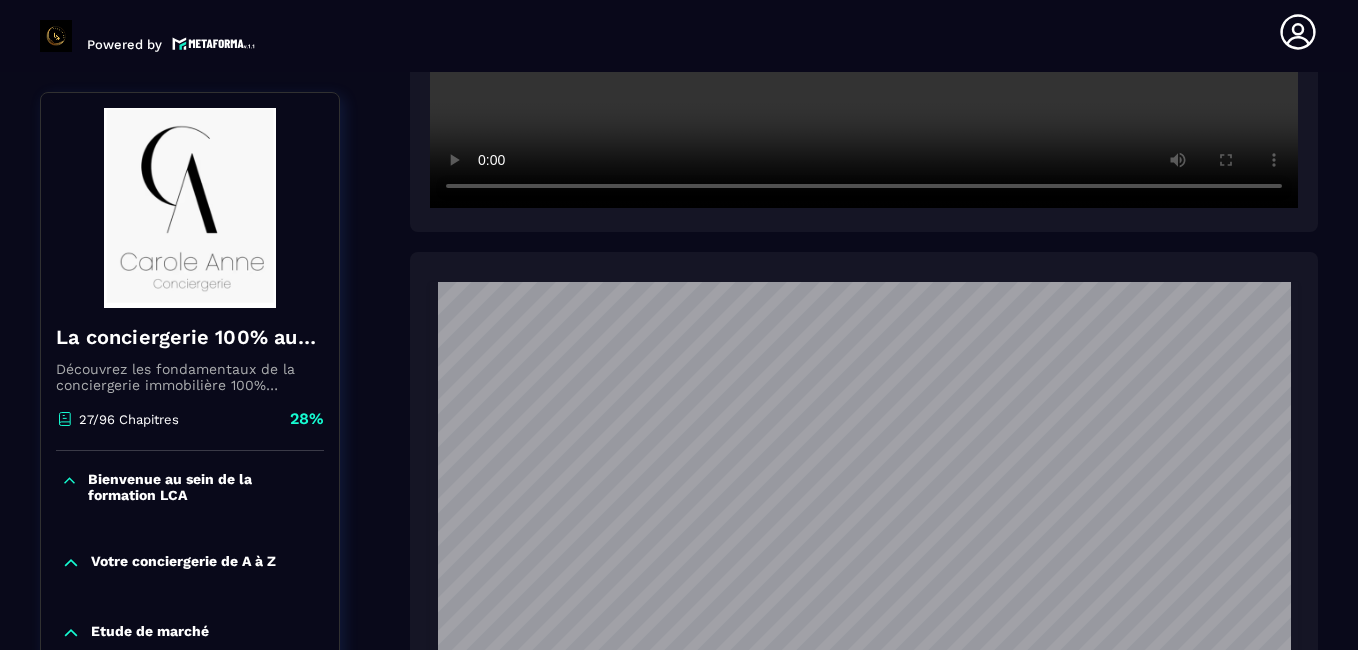 scroll, scrollTop: 886, scrollLeft: 0, axis: vertical 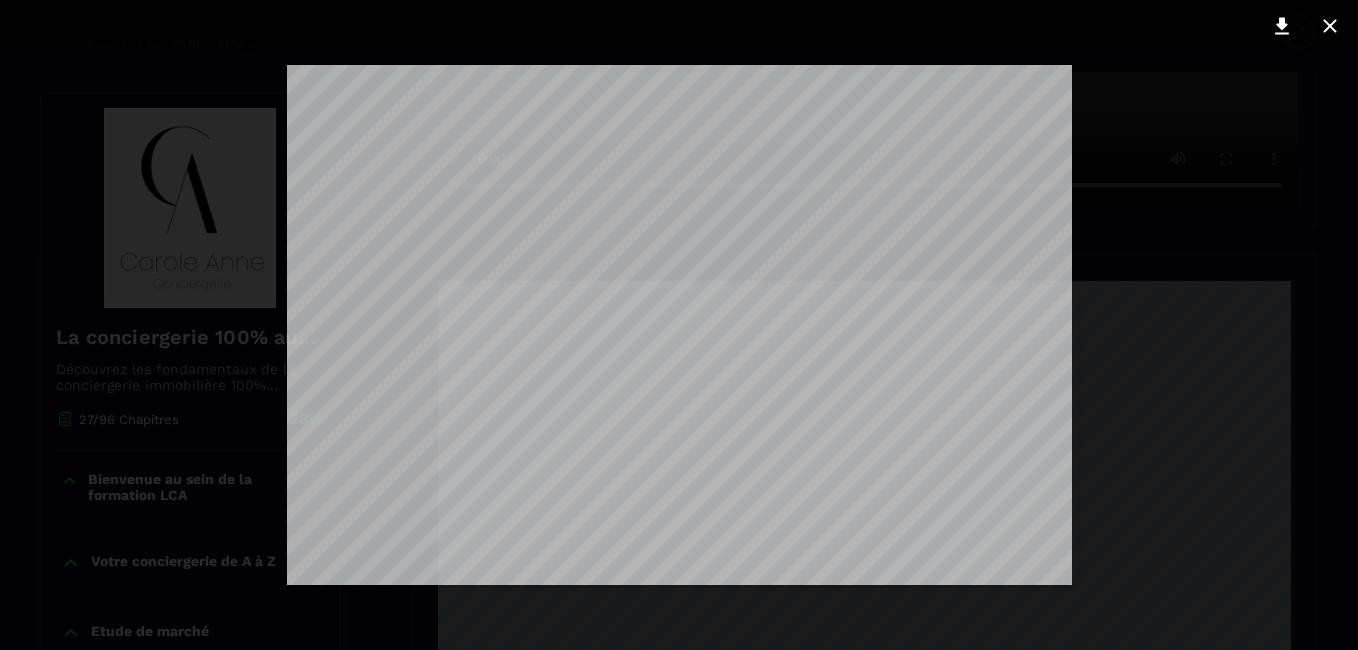 click at bounding box center [679, 325] 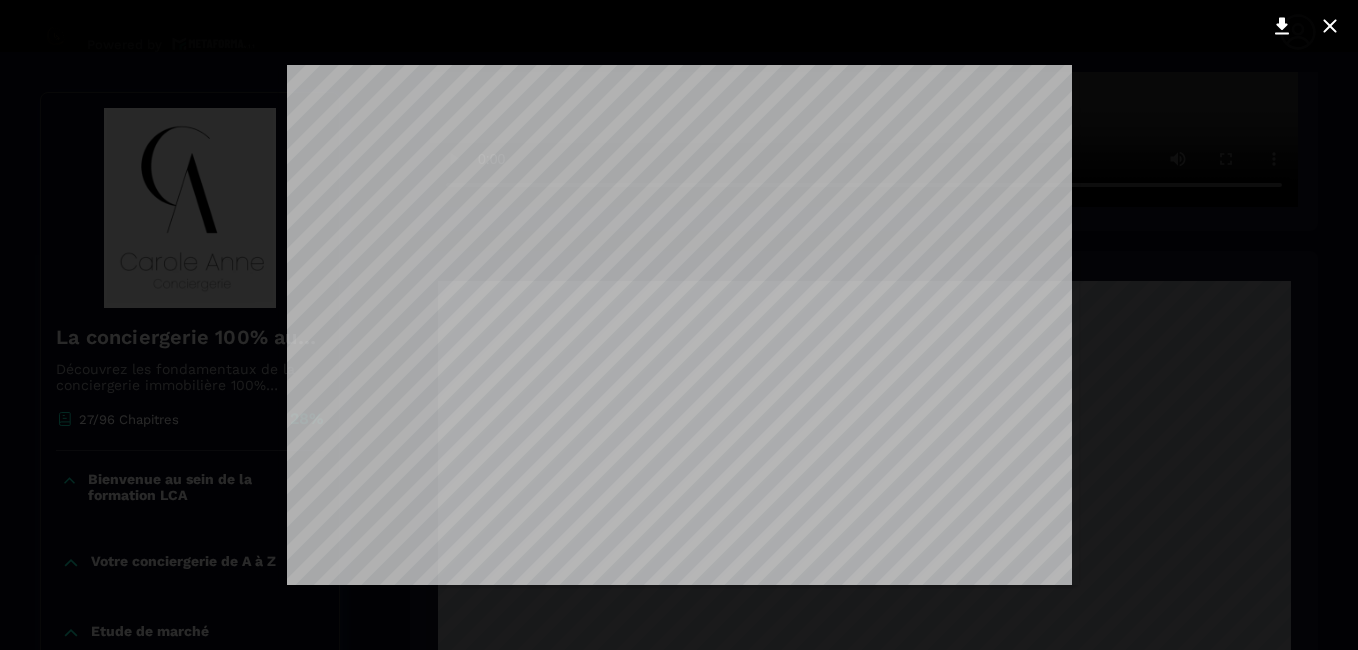 click at bounding box center [679, 325] 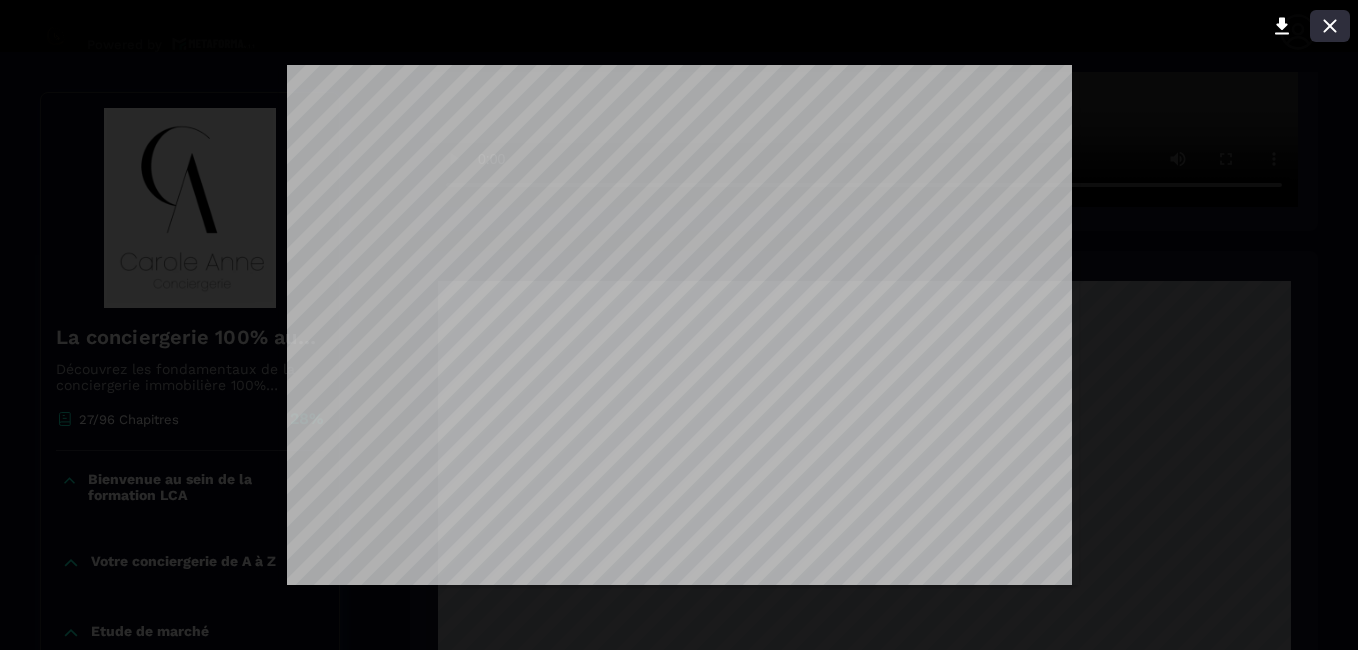 click 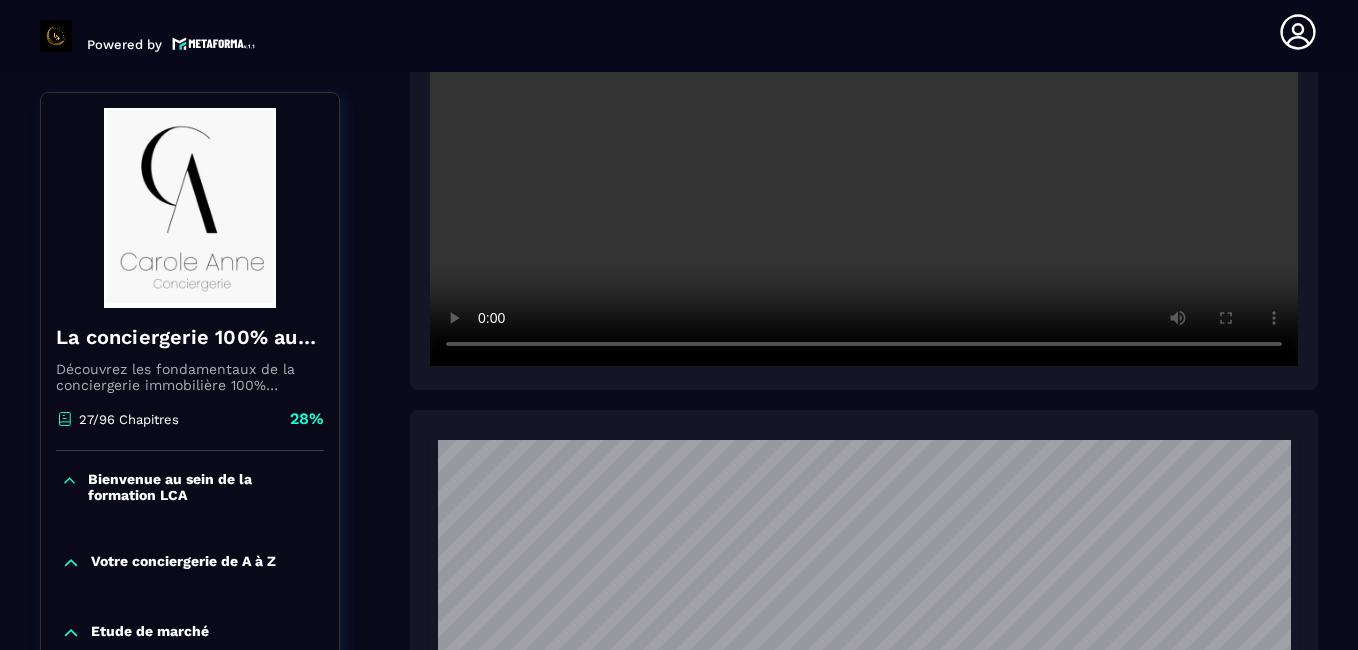 scroll, scrollTop: 728, scrollLeft: 0, axis: vertical 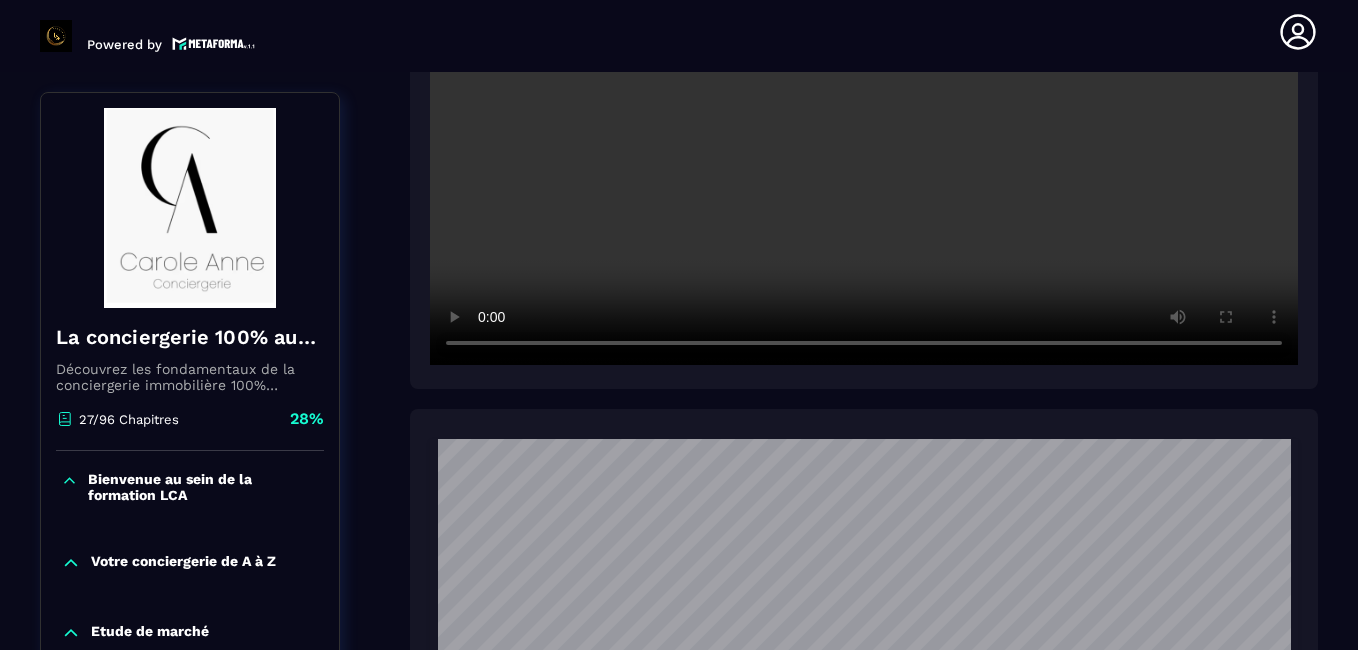 click at bounding box center [864, 75] 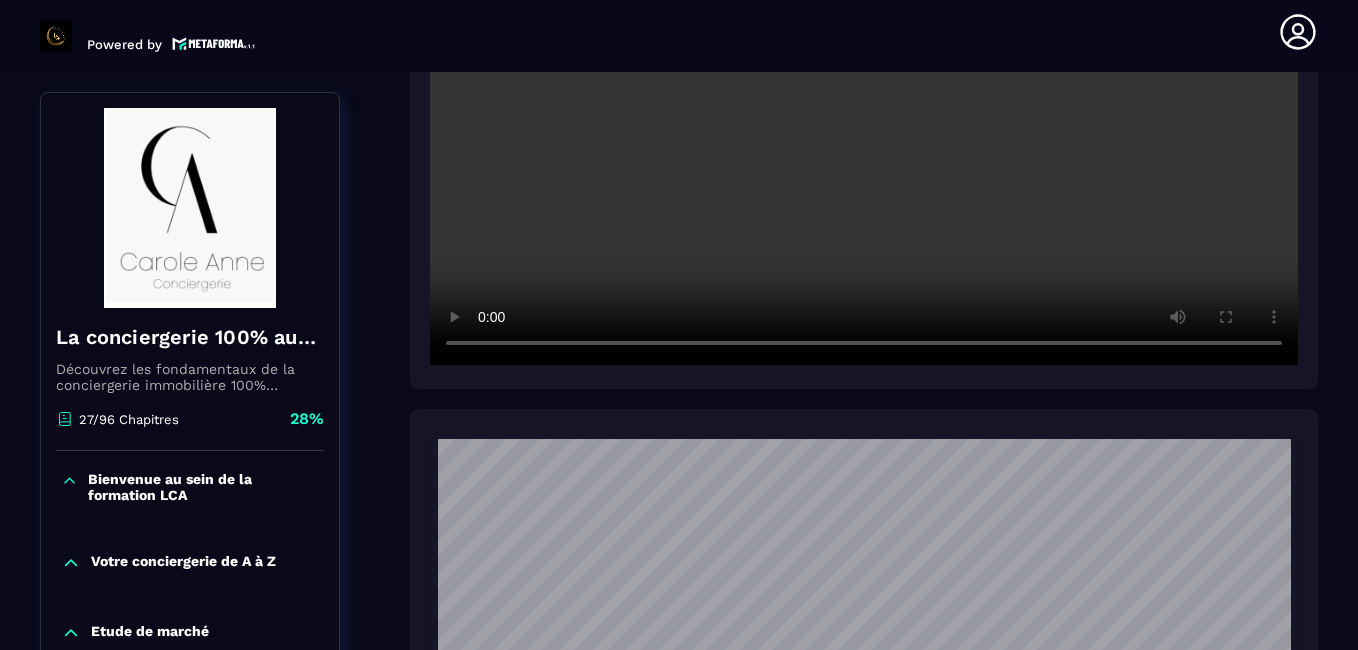 scroll, scrollTop: 0, scrollLeft: 0, axis: both 